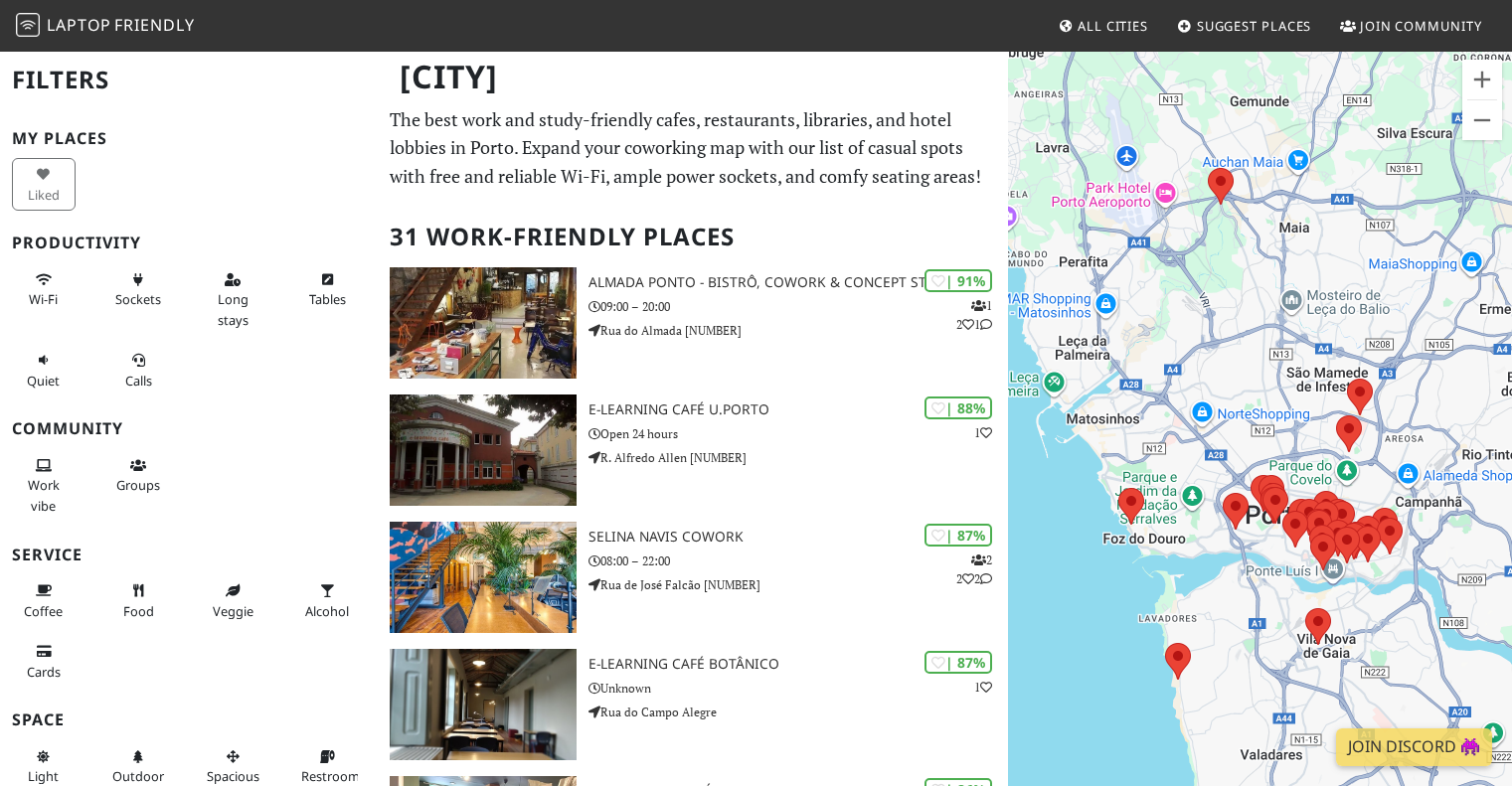 scroll, scrollTop: 0, scrollLeft: 0, axis: both 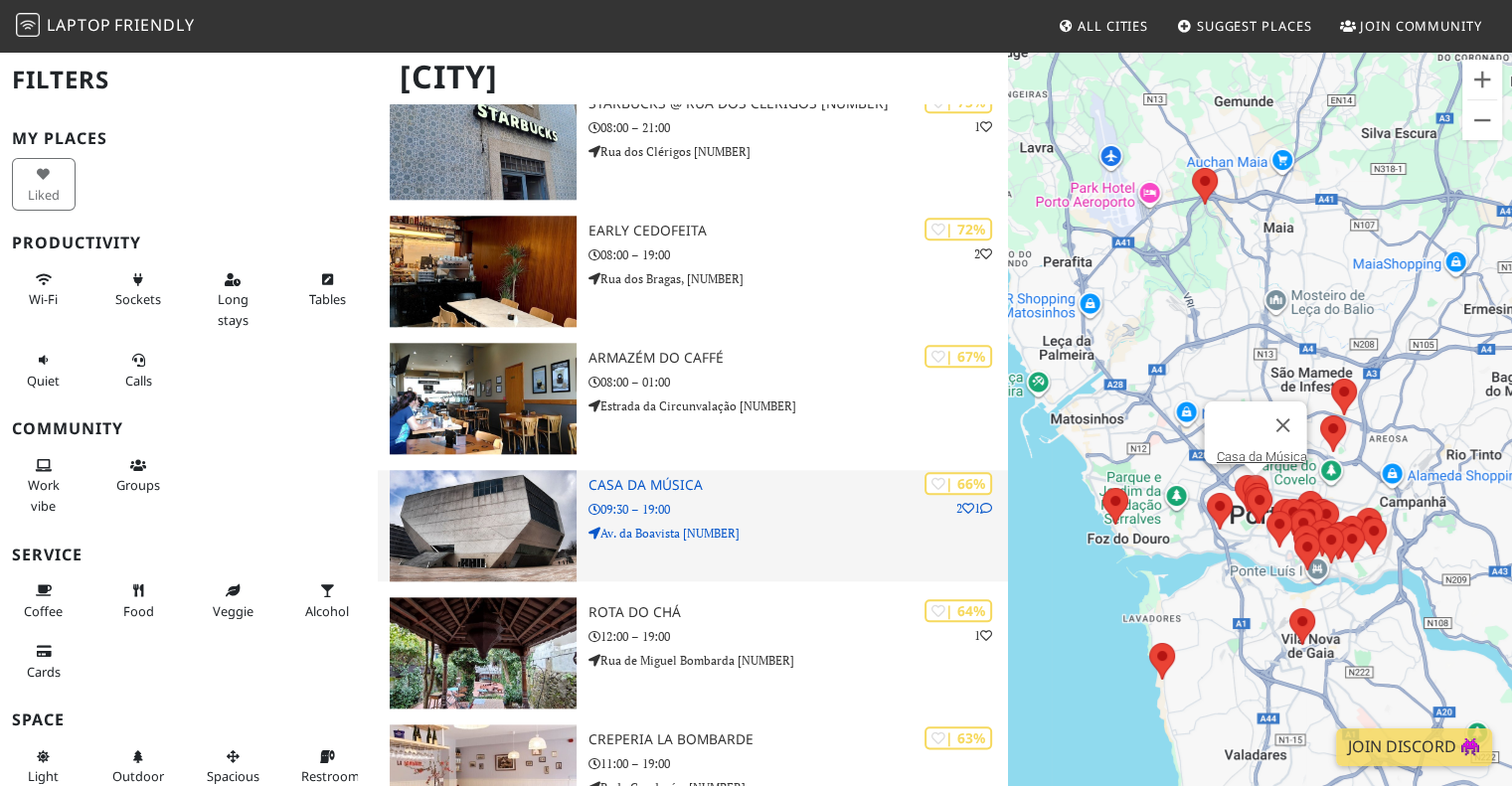 drag, startPoint x: 644, startPoint y: 481, endPoint x: 384, endPoint y: 520, distance: 262.90873 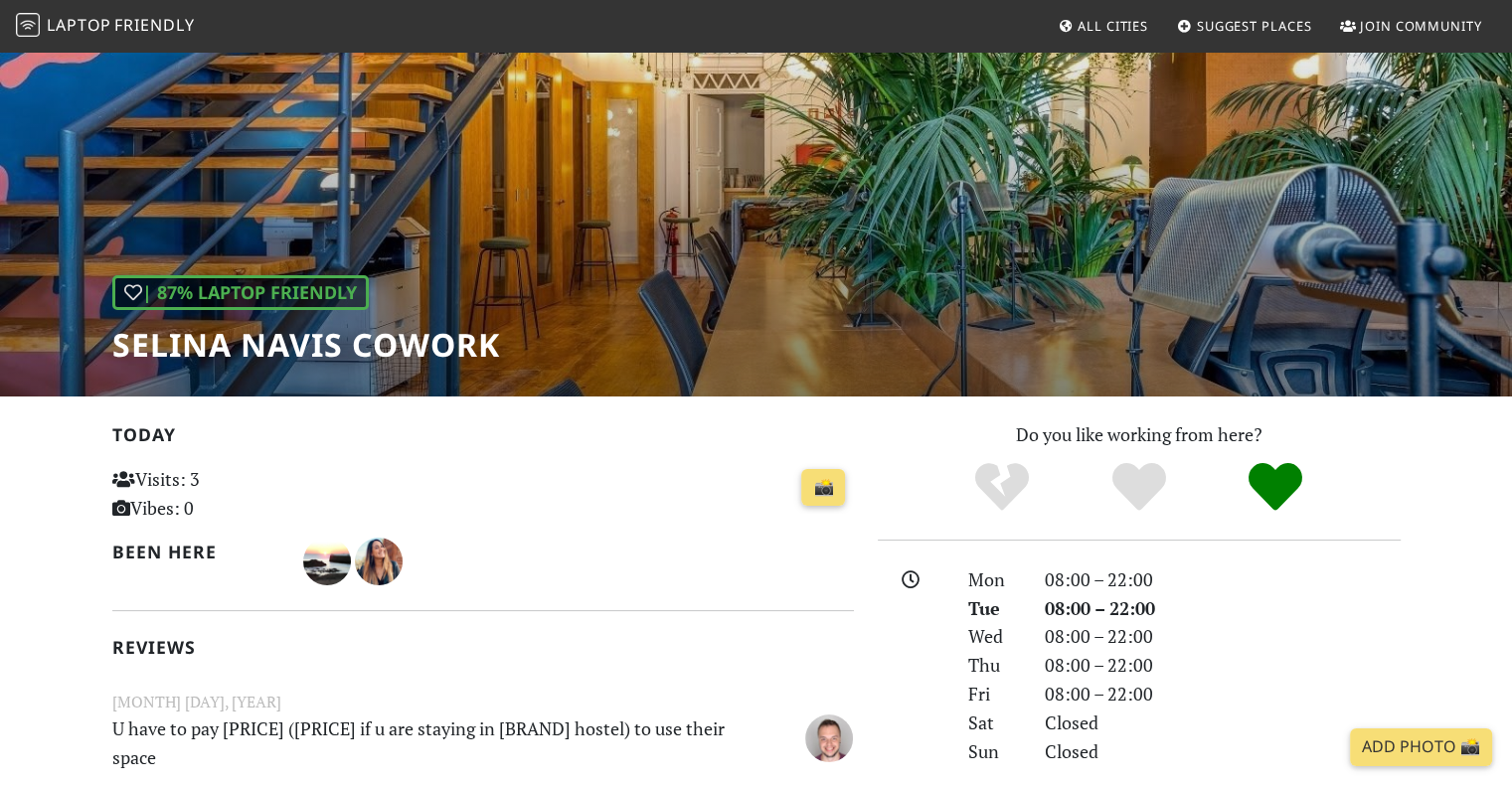 scroll, scrollTop: 0, scrollLeft: 0, axis: both 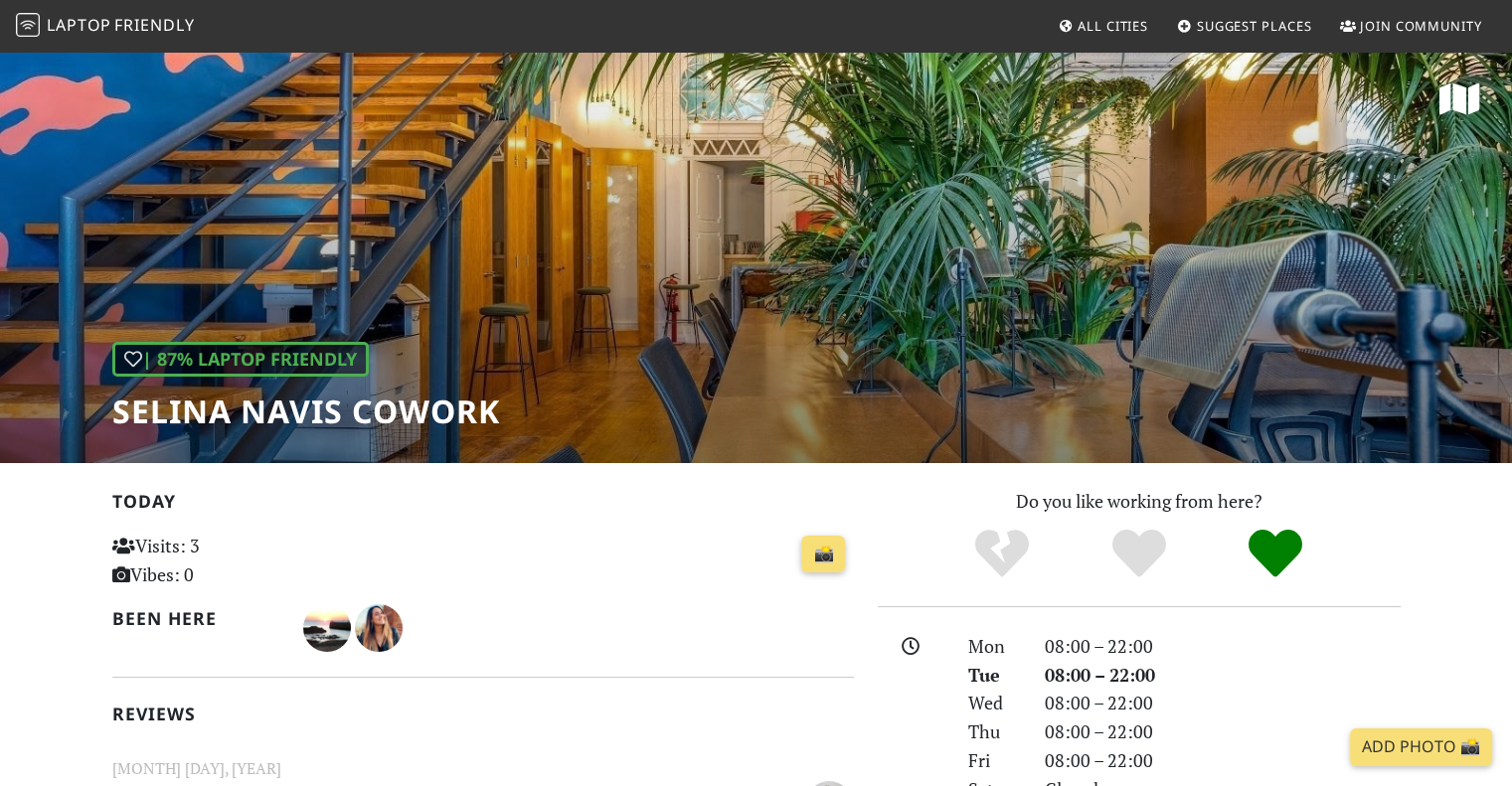 click on "| 87% Laptop Friendly
Selina Navis CoWork" at bounding box center [756, 256] 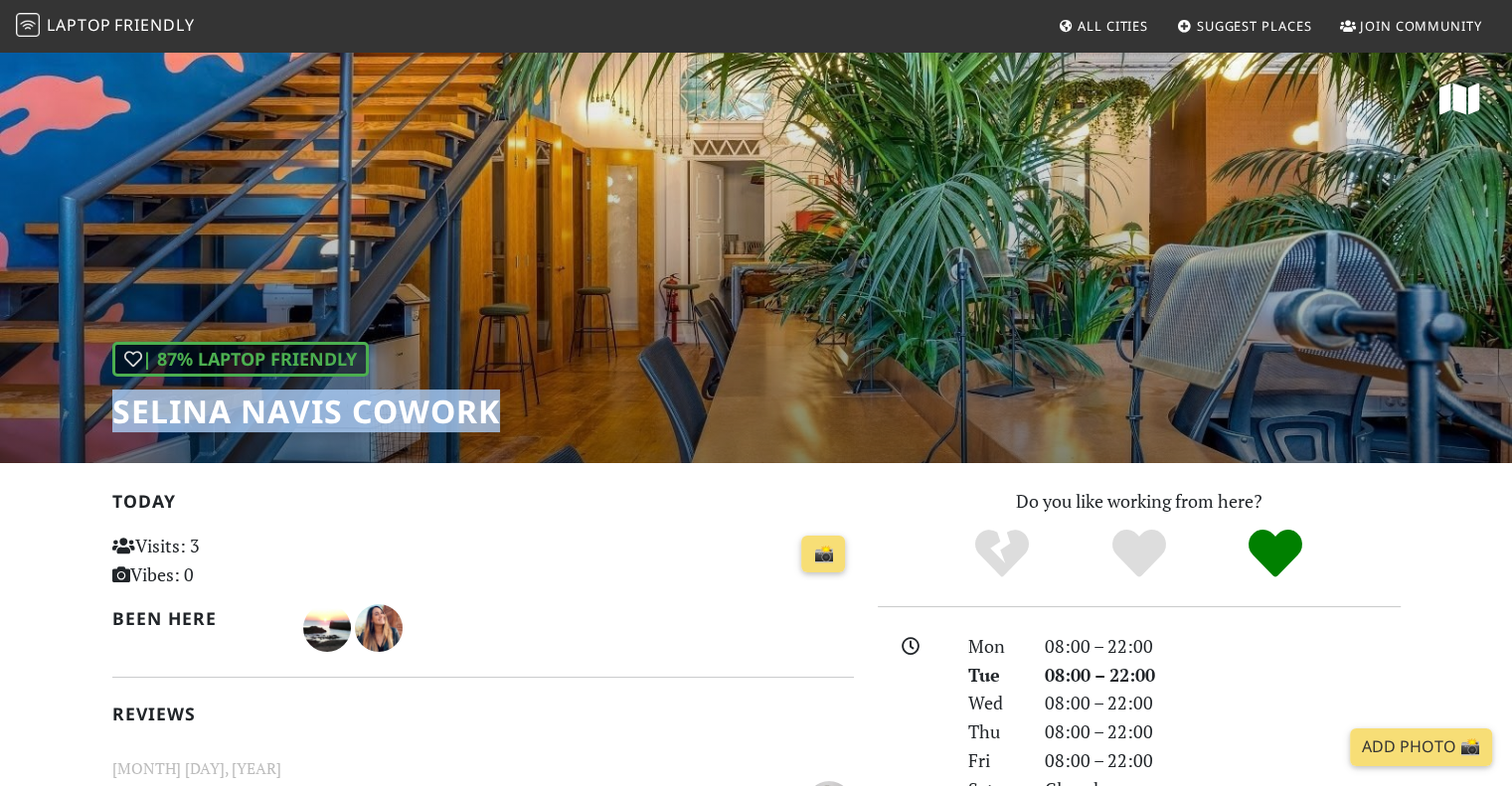 drag, startPoint x: 503, startPoint y: 417, endPoint x: 87, endPoint y: 415, distance: 416.0048 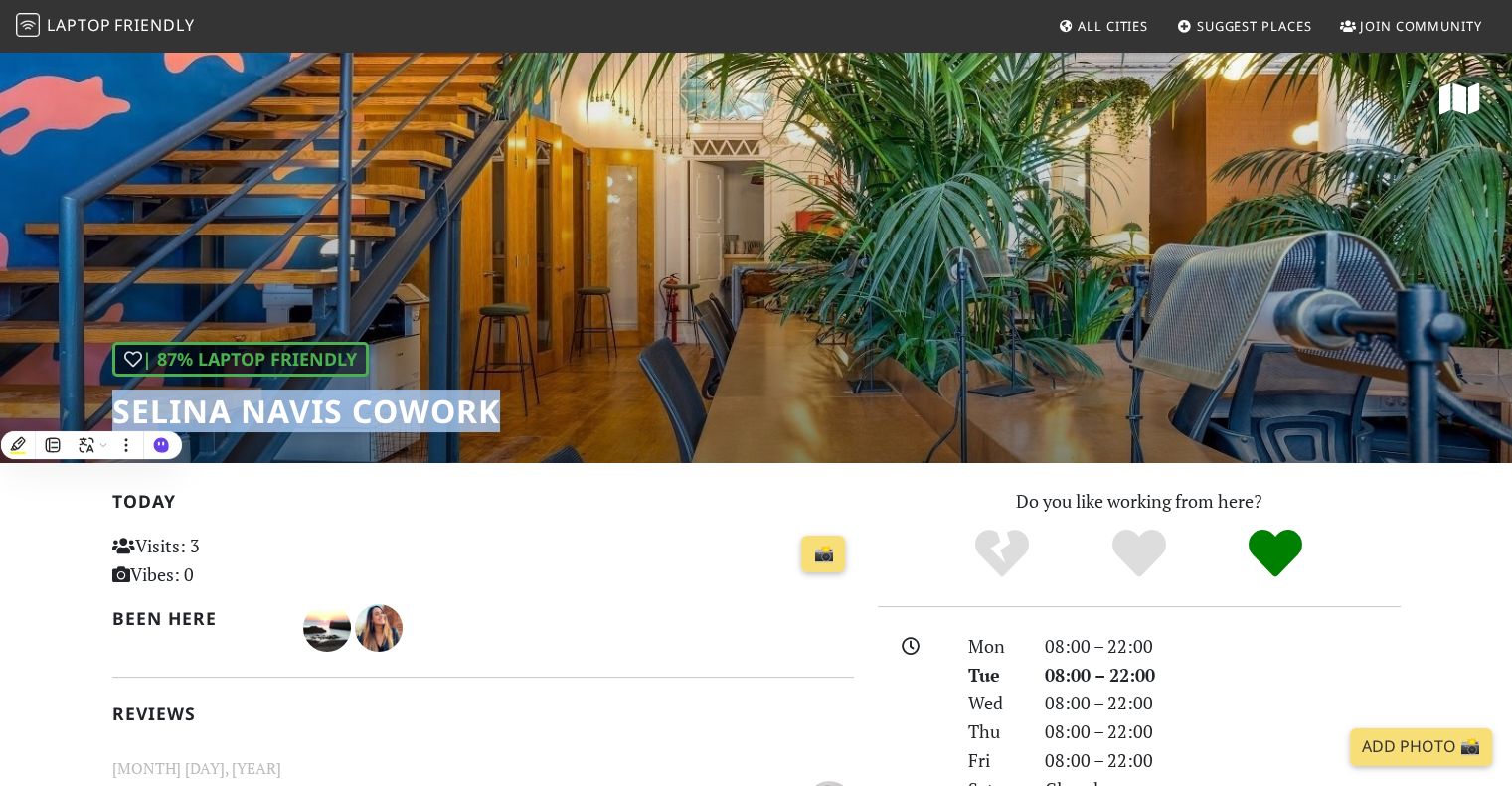 copy on "Selina Navis CoWork" 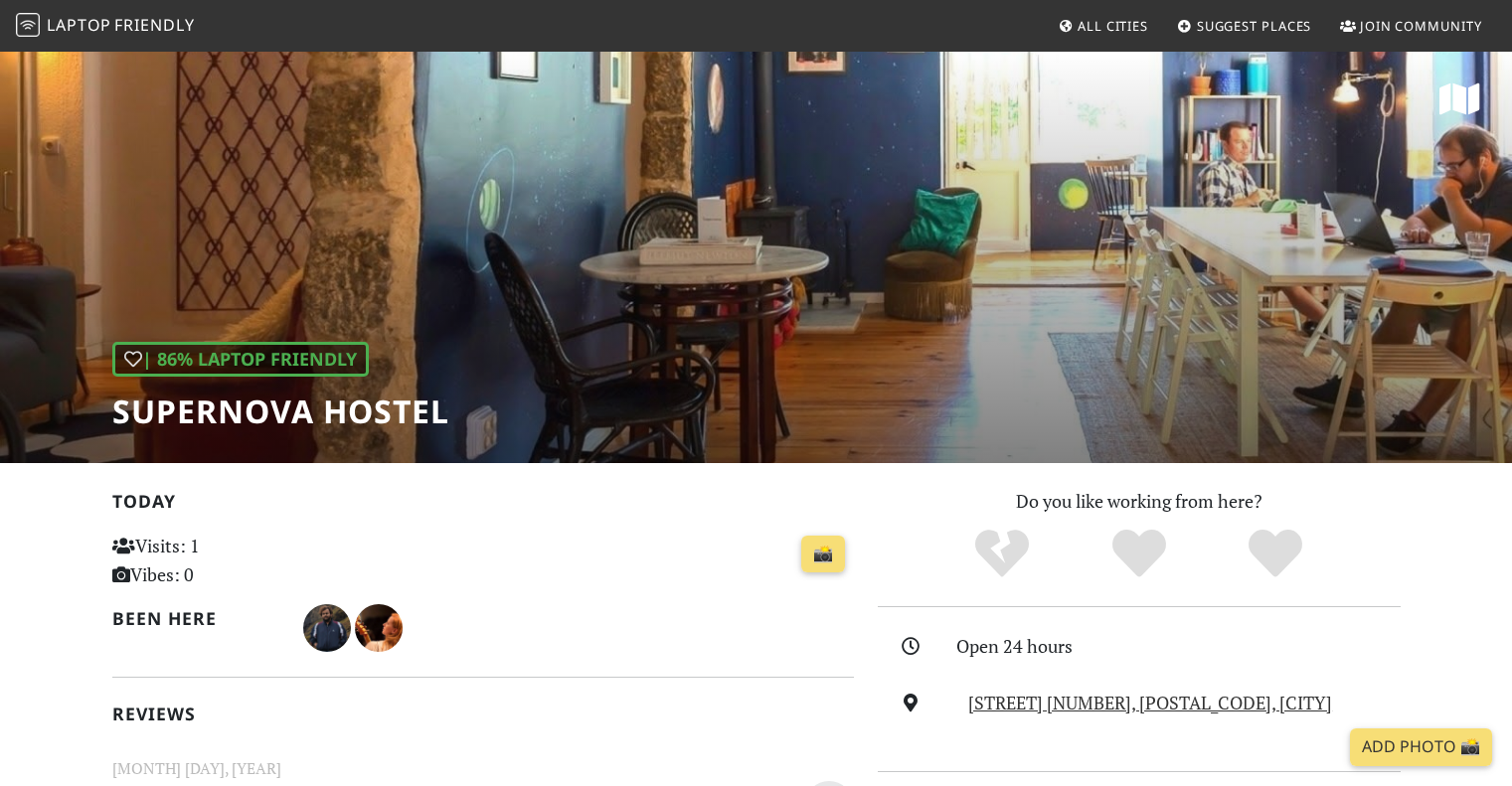 scroll, scrollTop: 0, scrollLeft: 0, axis: both 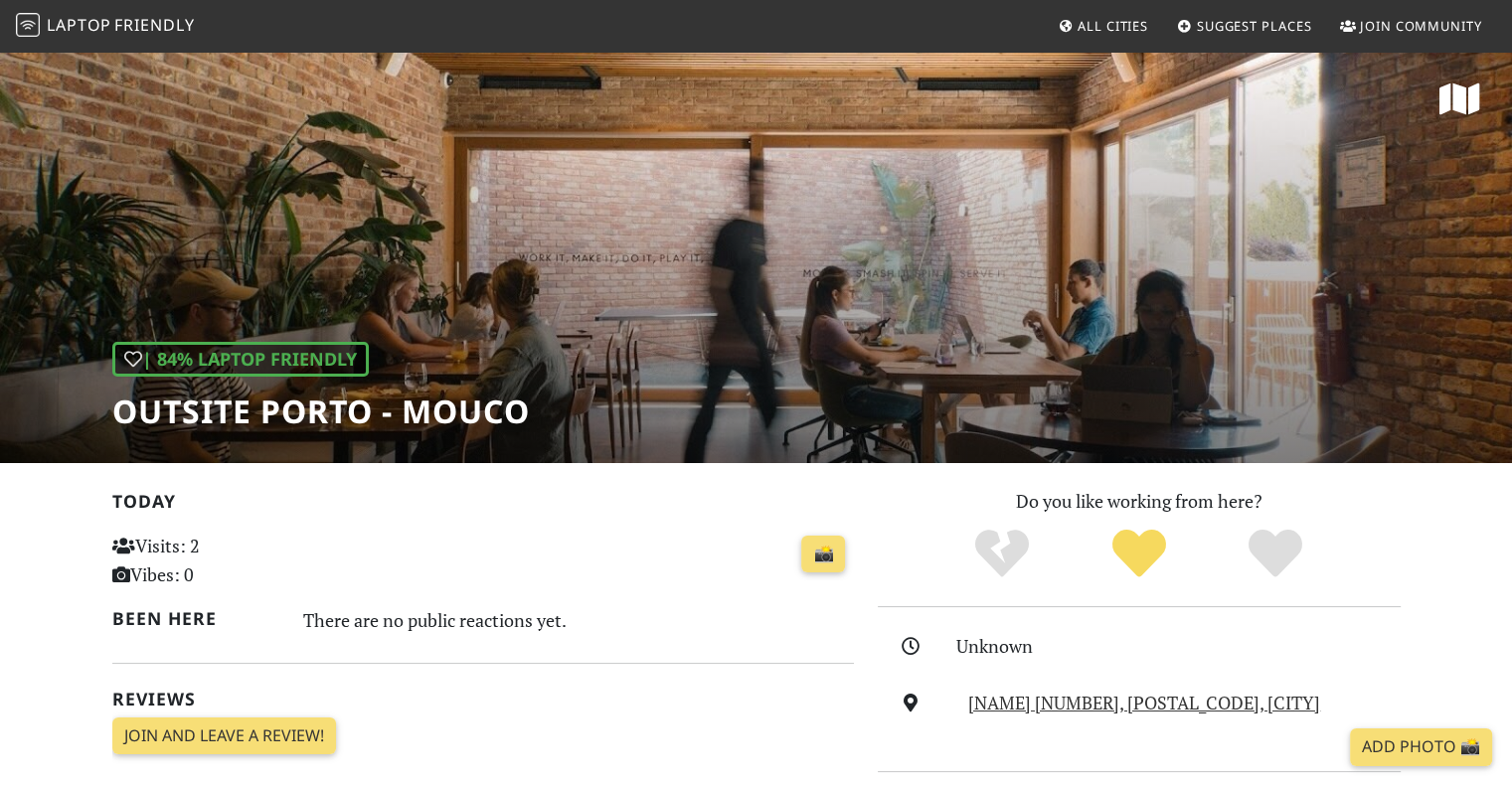 click on "| 84% Laptop Friendly
Outsite Porto - Mouco" at bounding box center (756, 256) 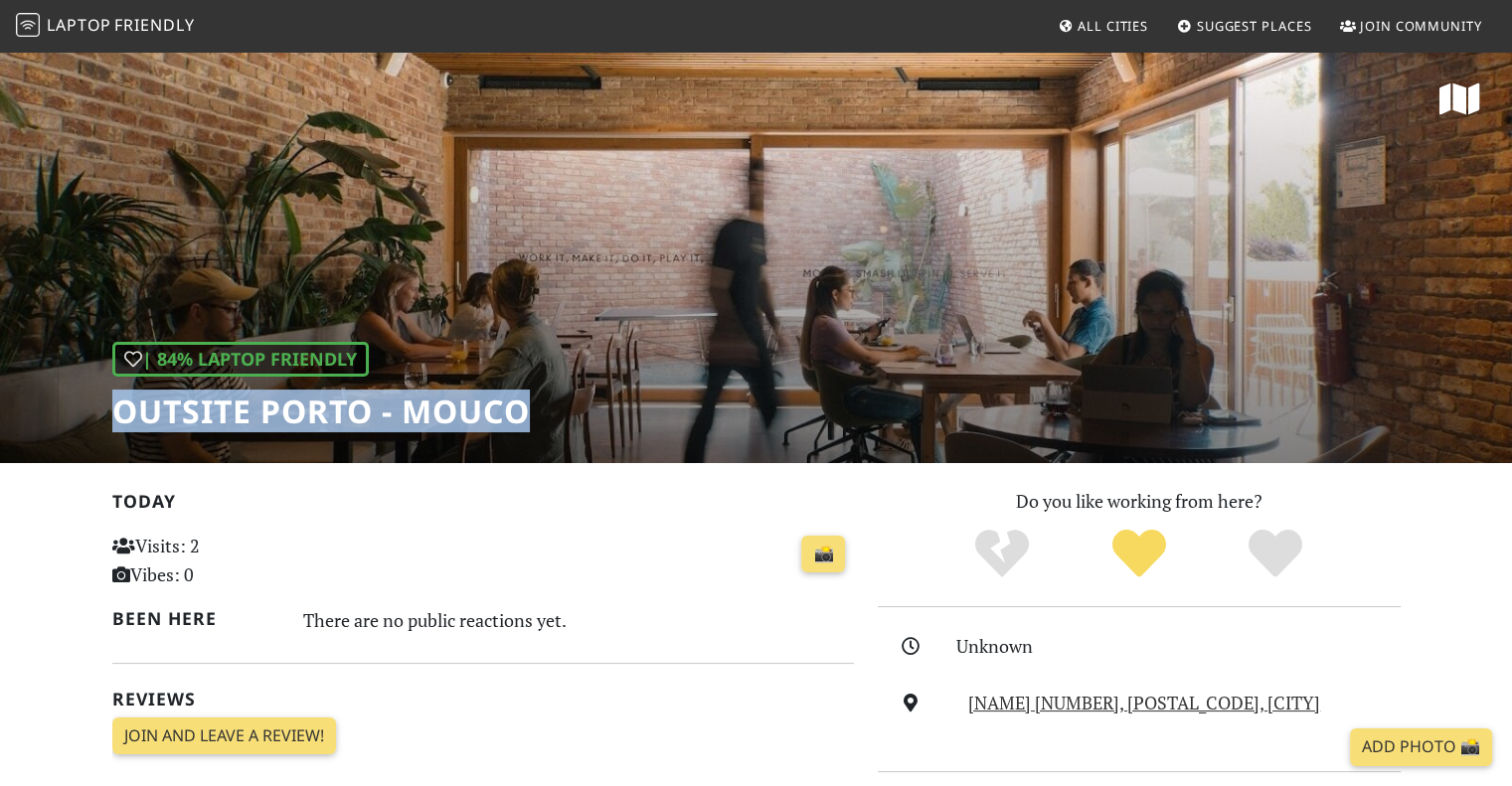 drag, startPoint x: 573, startPoint y: 437, endPoint x: 123, endPoint y: 427, distance: 450.1111 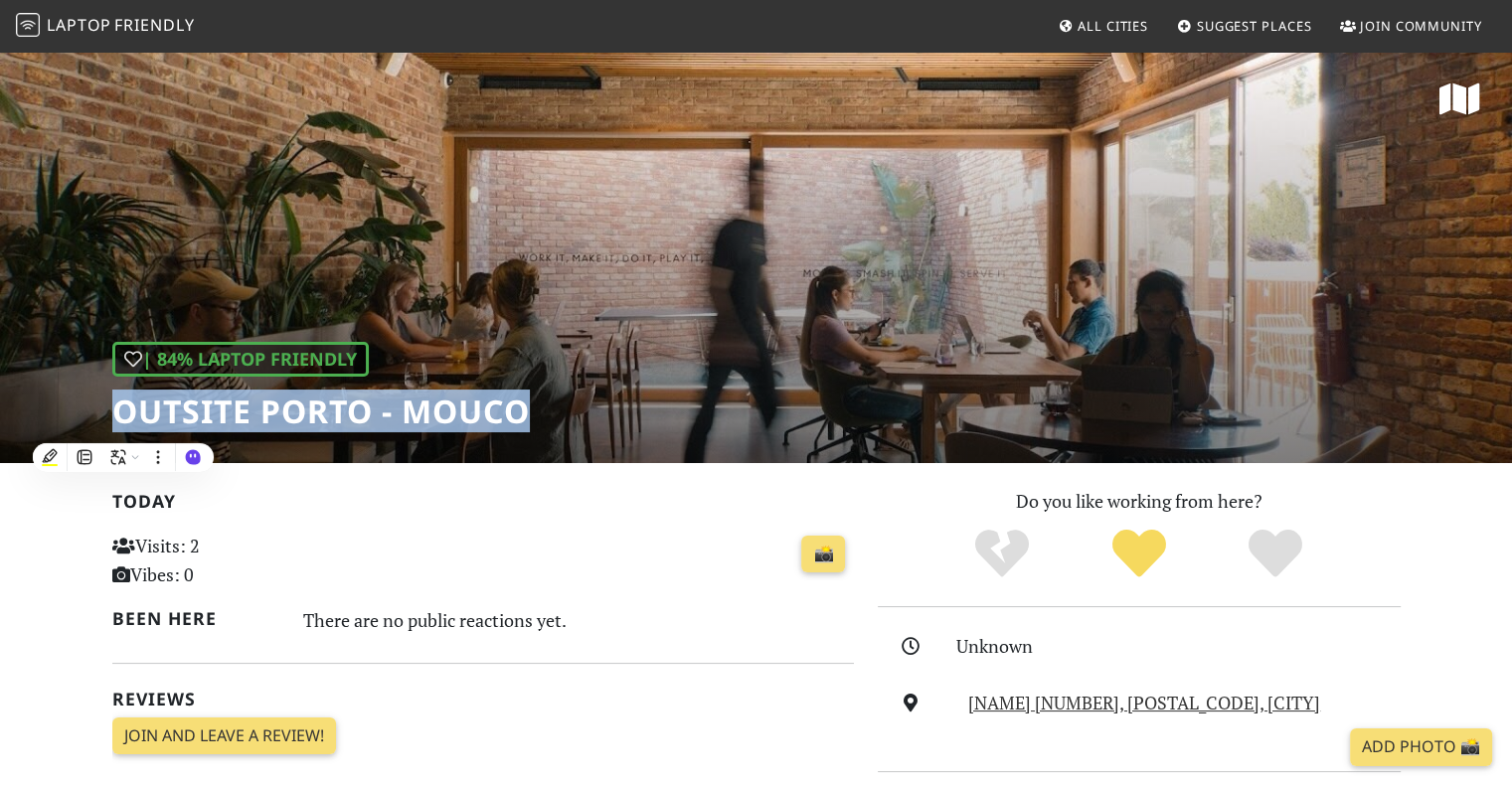 copy on "Outsite Porto - Mouco" 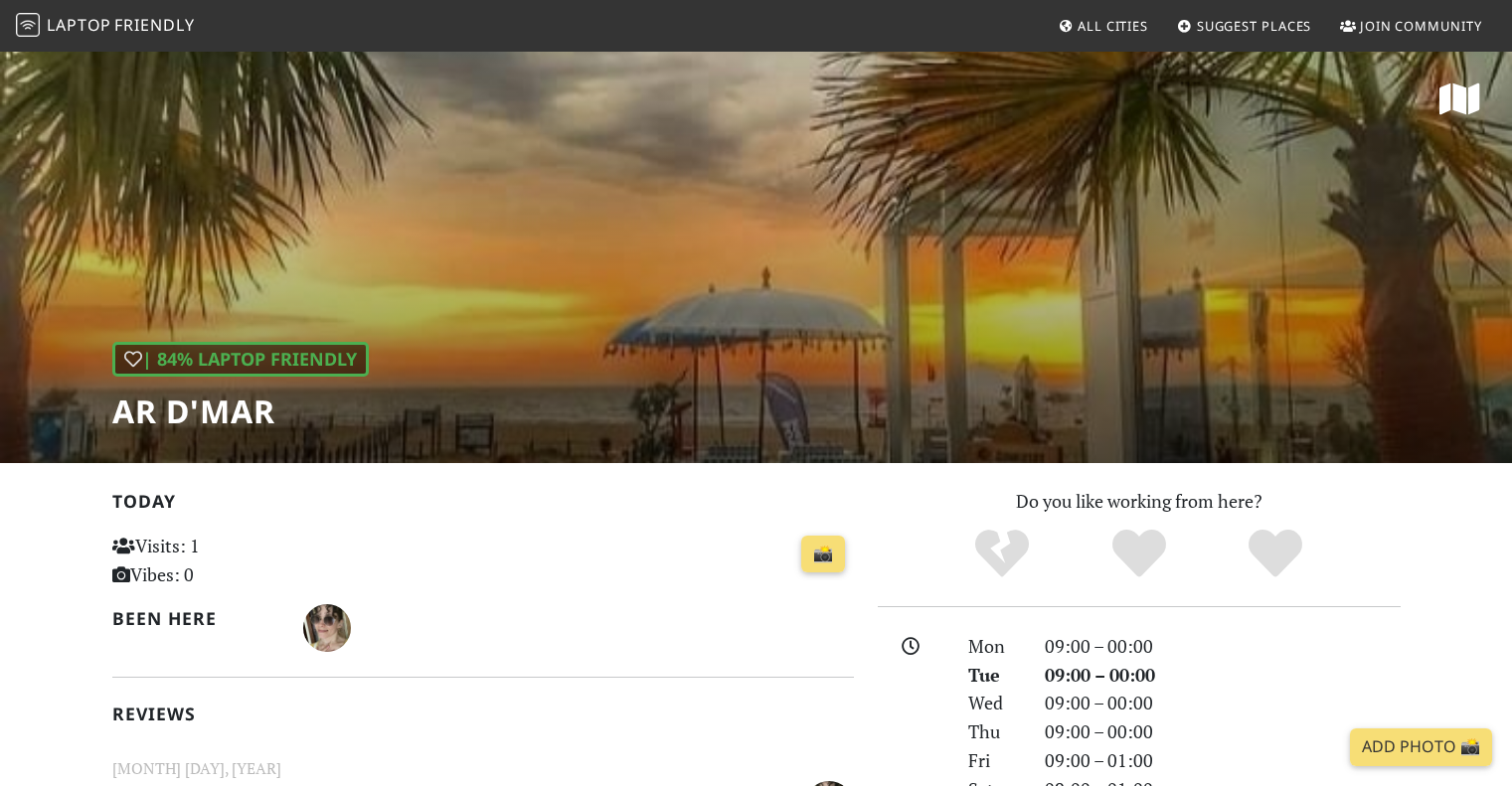 scroll, scrollTop: 0, scrollLeft: 0, axis: both 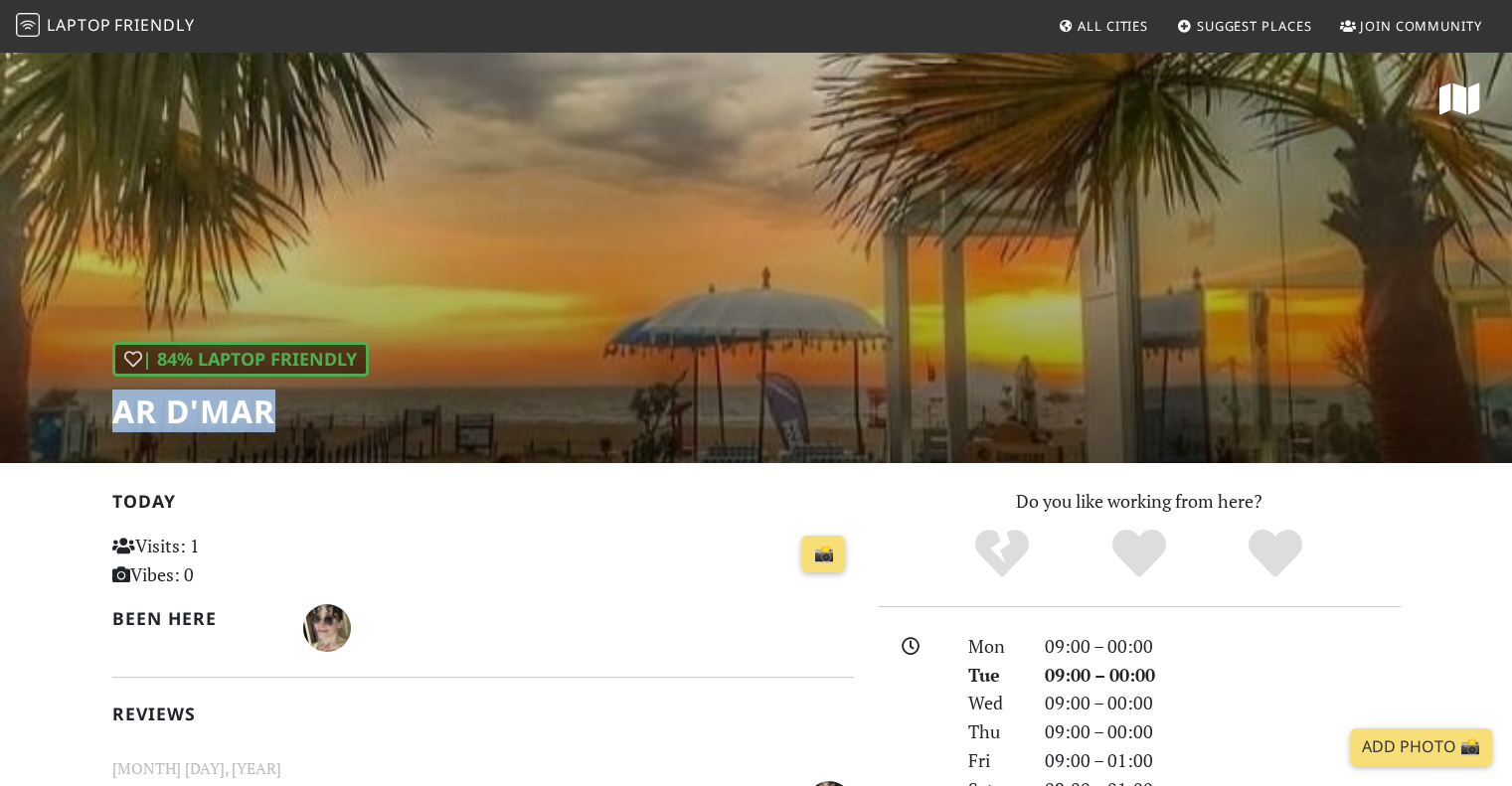 drag, startPoint x: 157, startPoint y: 420, endPoint x: 98, endPoint y: 420, distance: 59 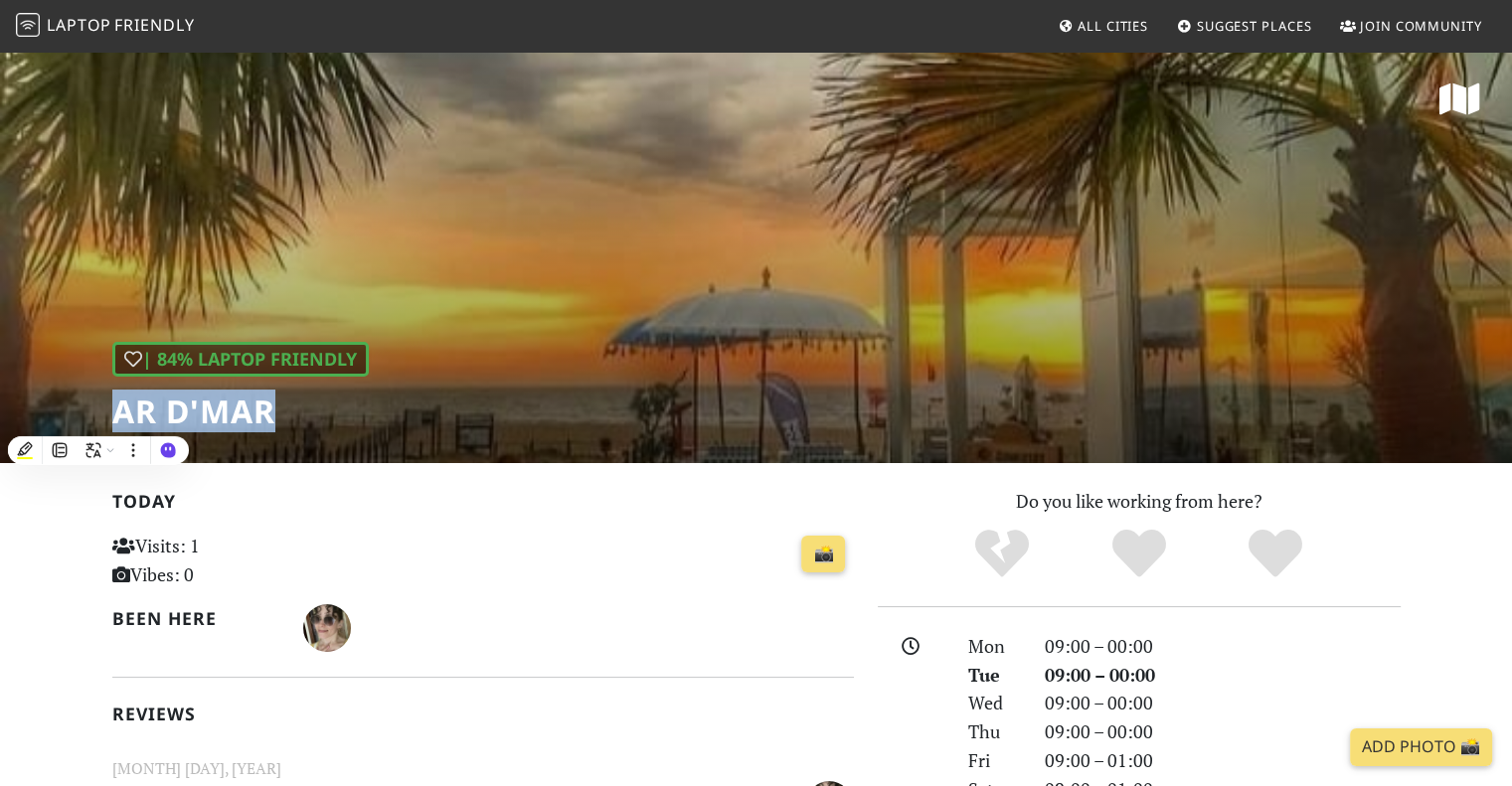 copy on "Ar d'Mar" 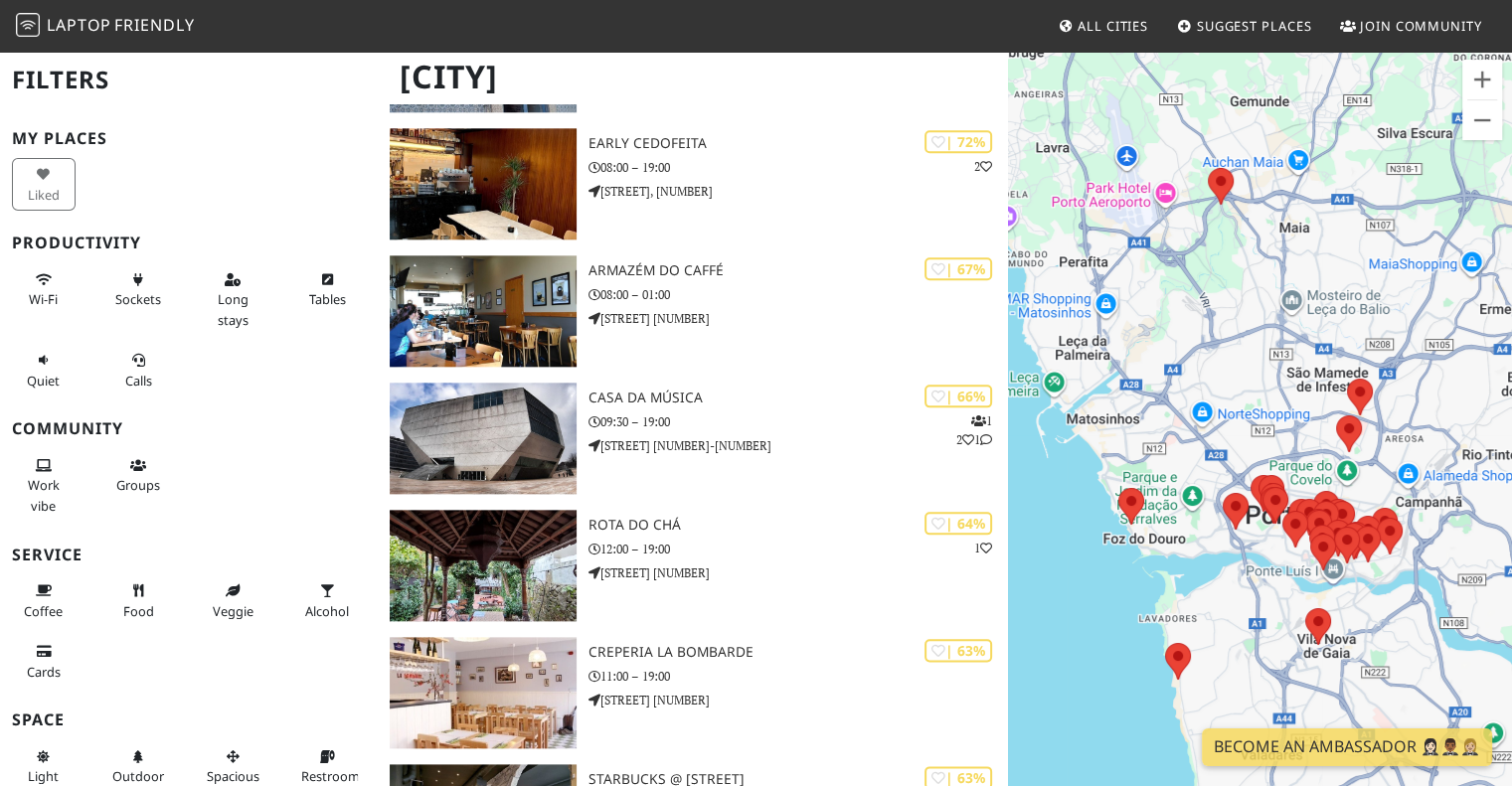 scroll, scrollTop: 2186, scrollLeft: 0, axis: vertical 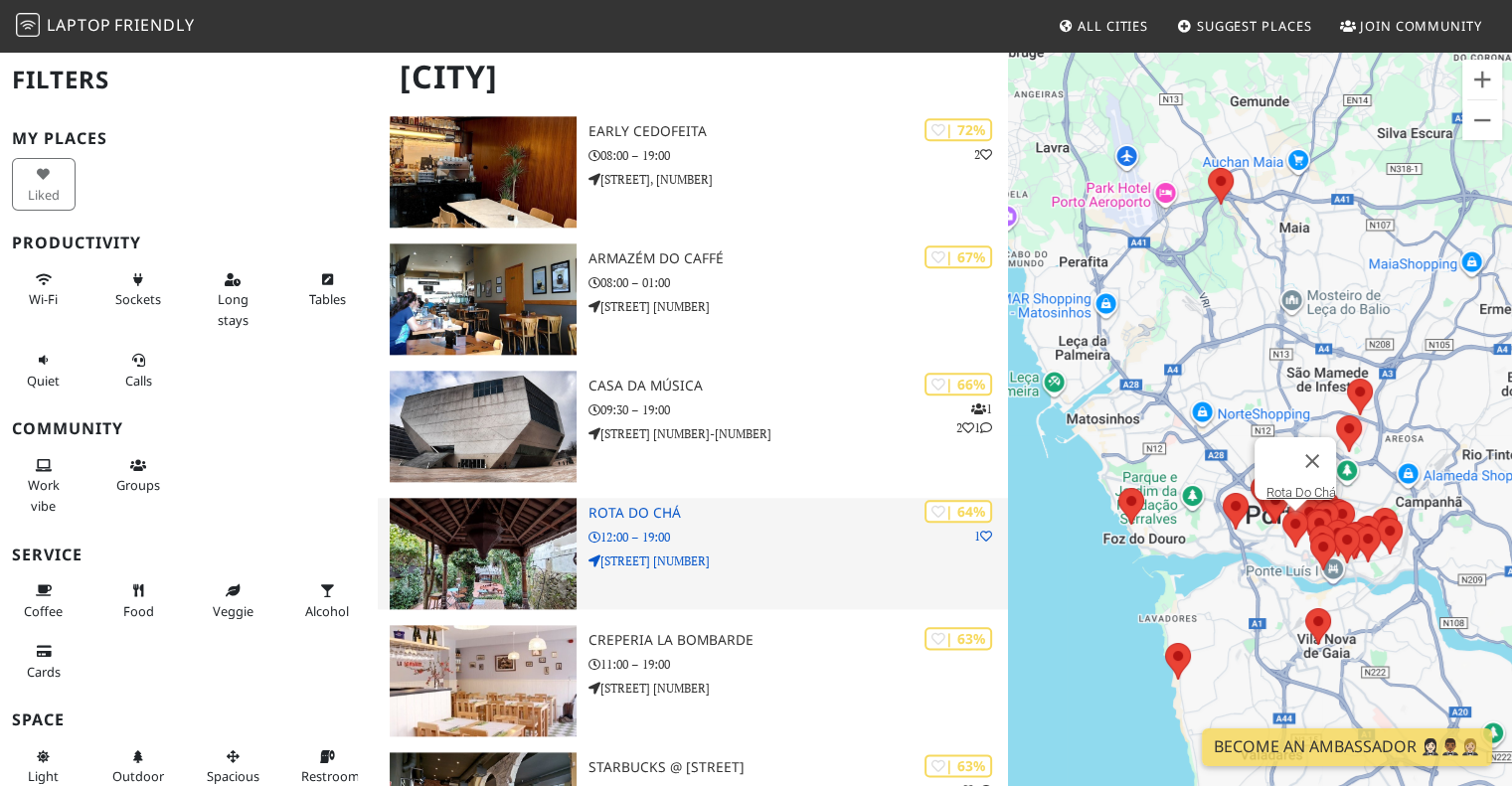 drag, startPoint x: 652, startPoint y: 510, endPoint x: 688, endPoint y: 520, distance: 37.363083 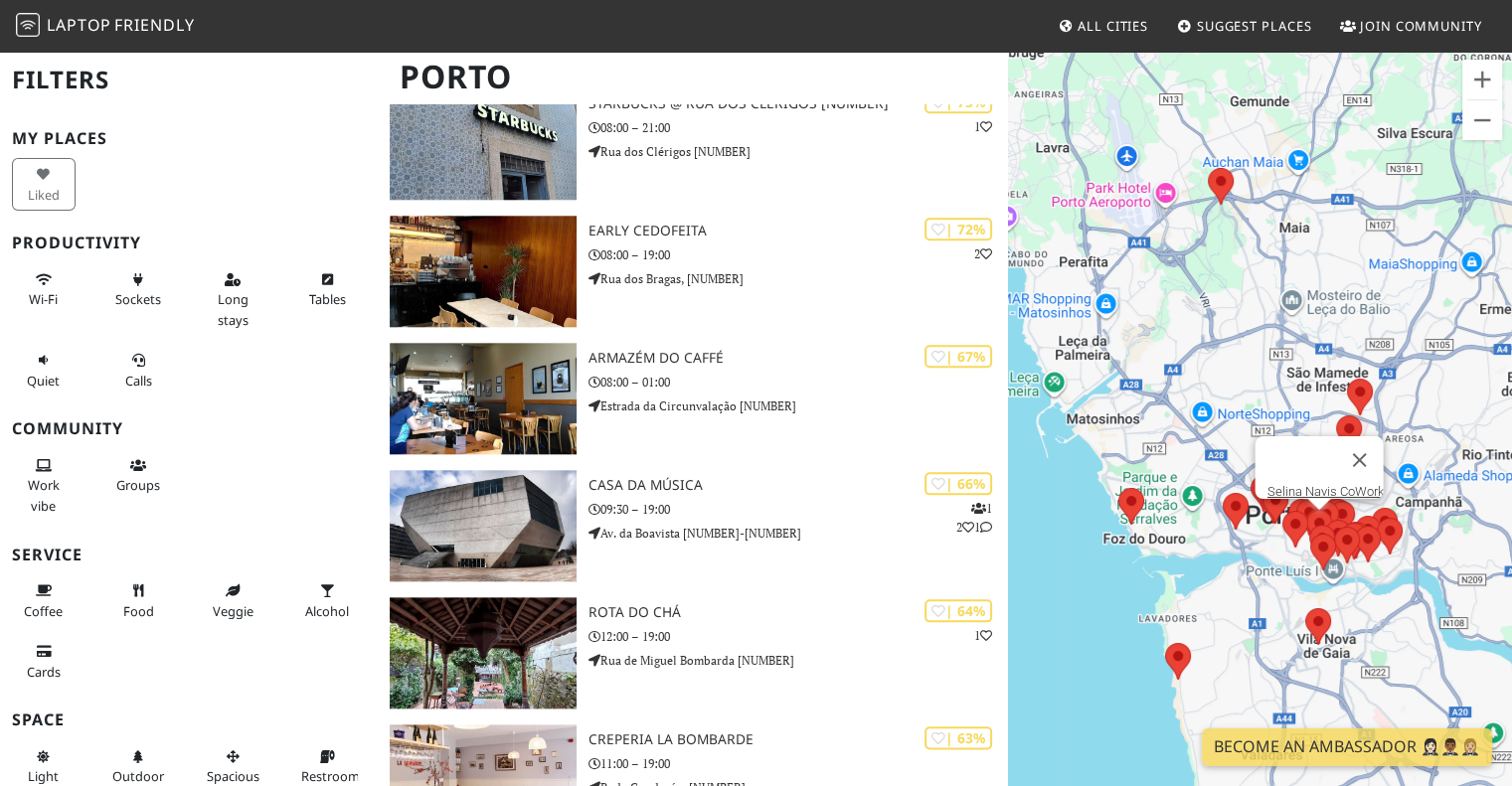scroll, scrollTop: 2385, scrollLeft: 0, axis: vertical 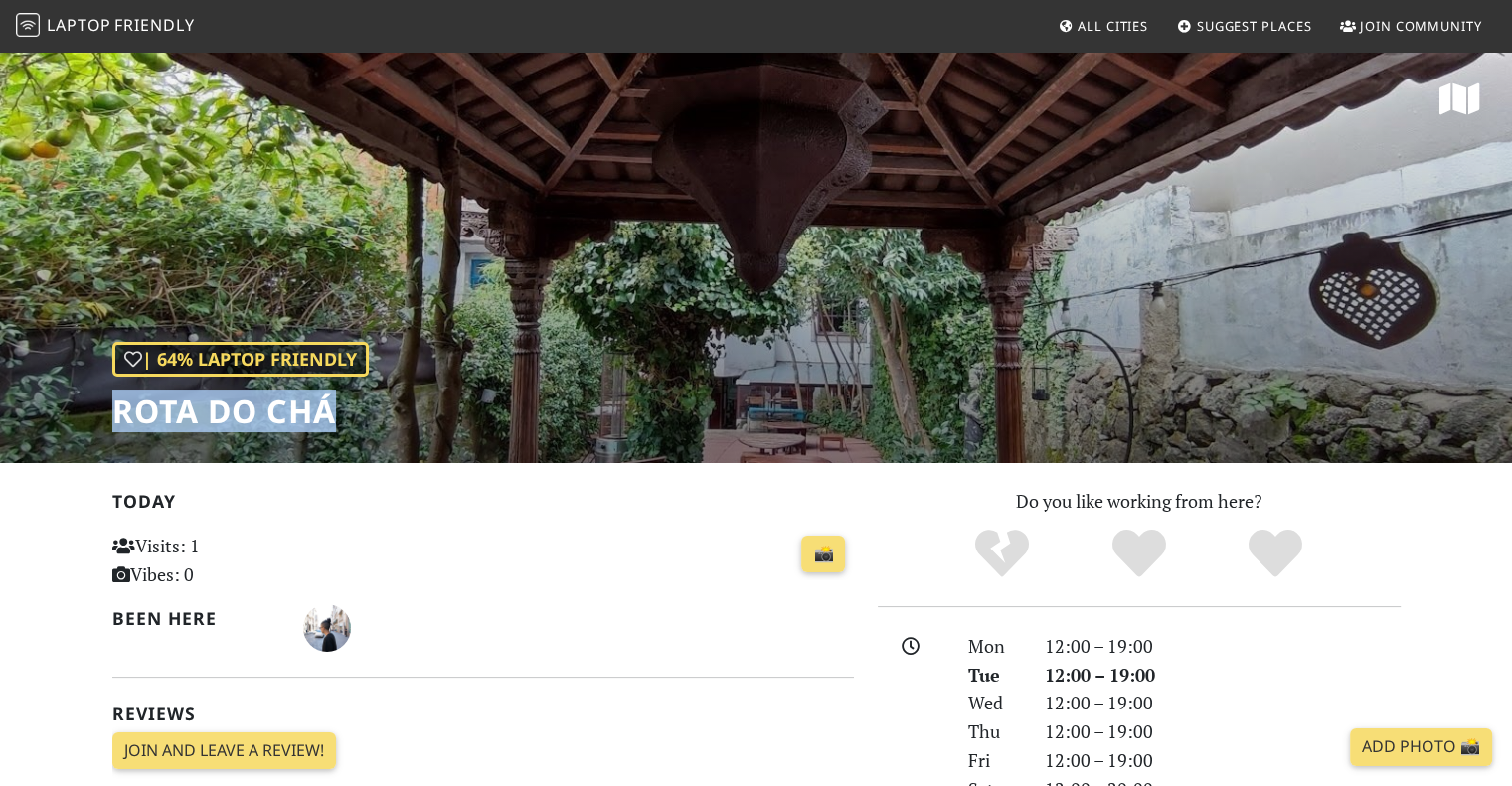 drag, startPoint x: 347, startPoint y: 402, endPoint x: 66, endPoint y: 409, distance: 281.08718 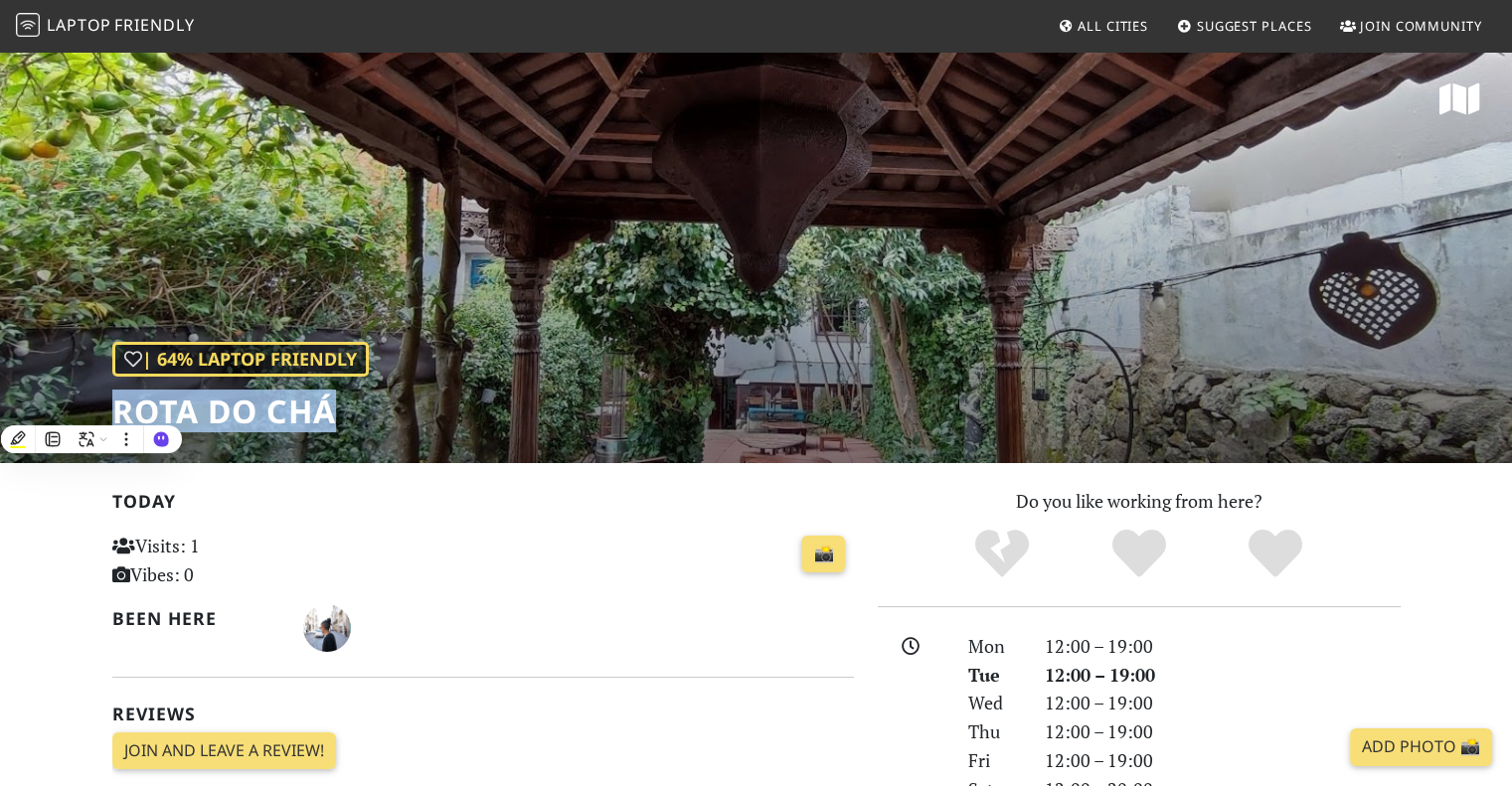 copy on "Rota Do Chá" 